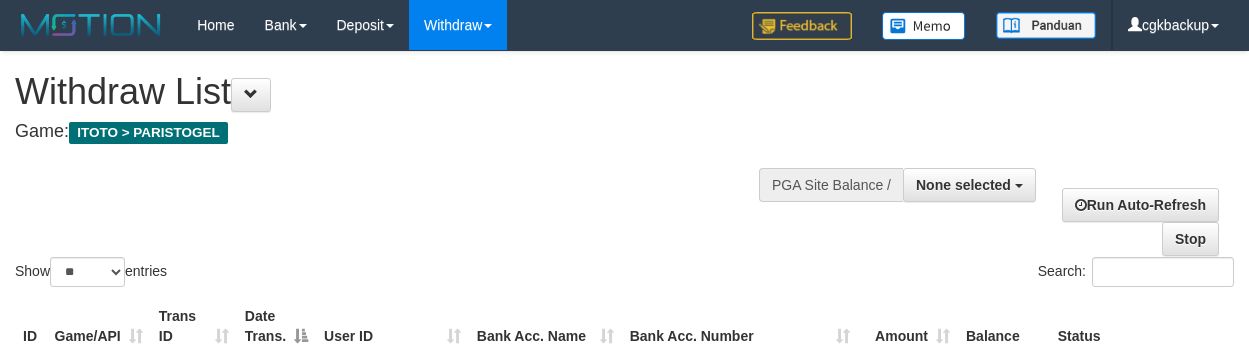 select 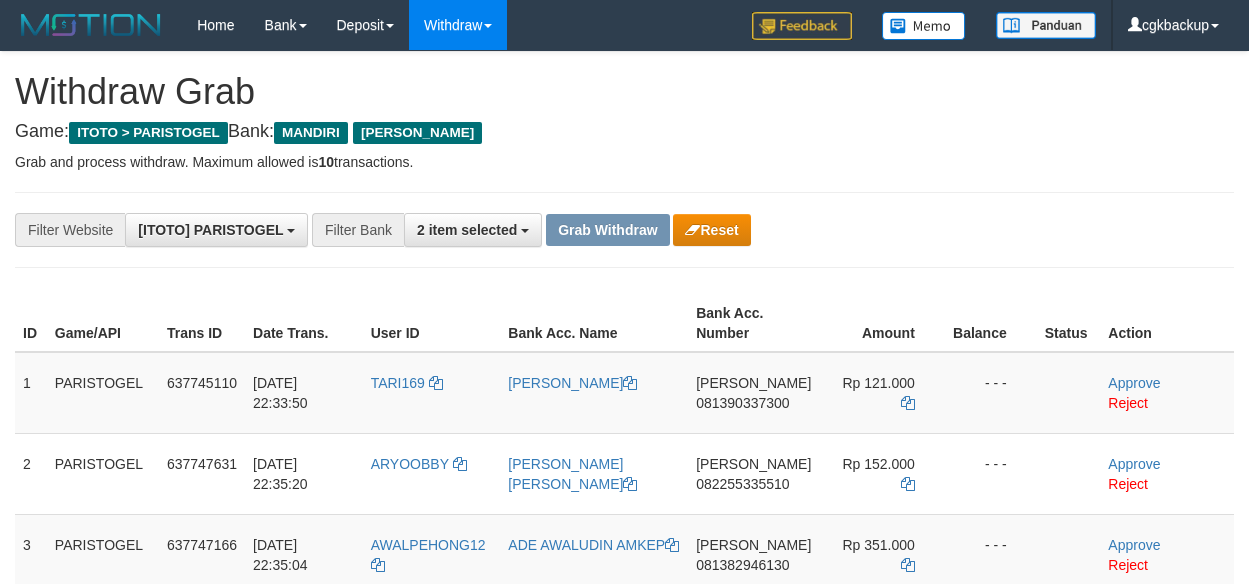 scroll, scrollTop: 454, scrollLeft: 0, axis: vertical 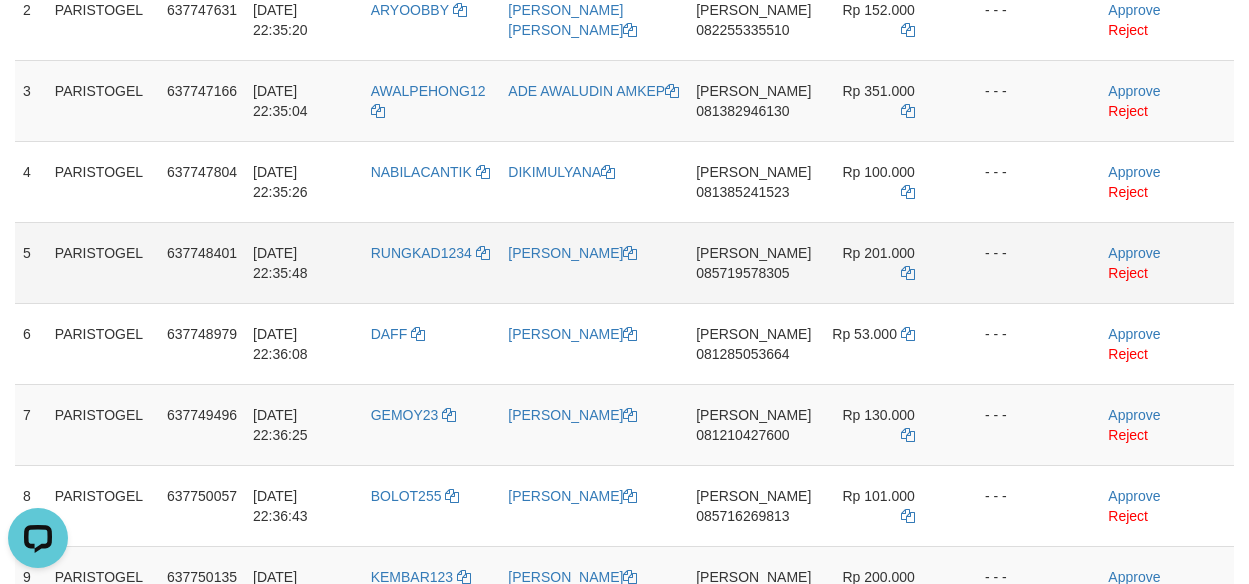click at bounding box center (1069, 262) 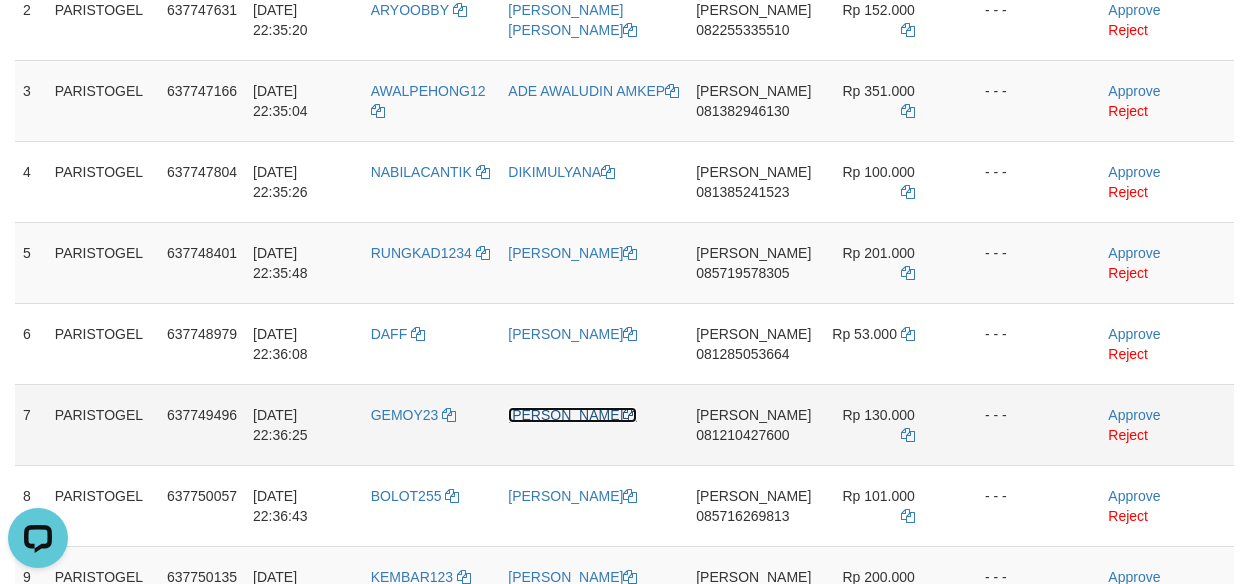 click on "[PERSON_NAME]" at bounding box center (572, 415) 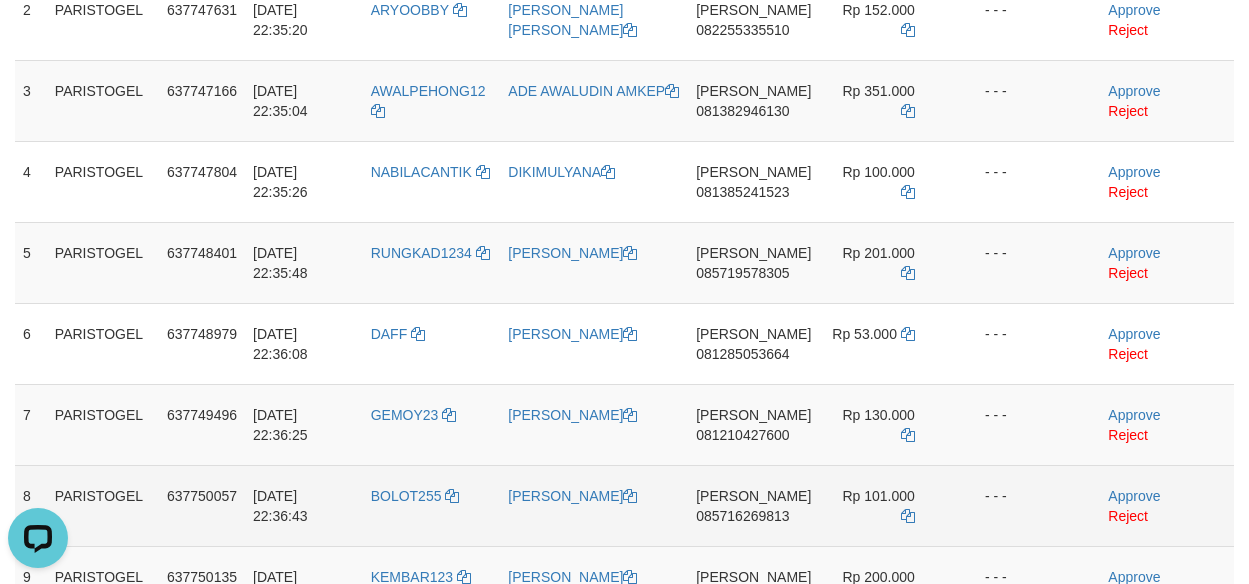 click on "[PERSON_NAME]" at bounding box center (594, 505) 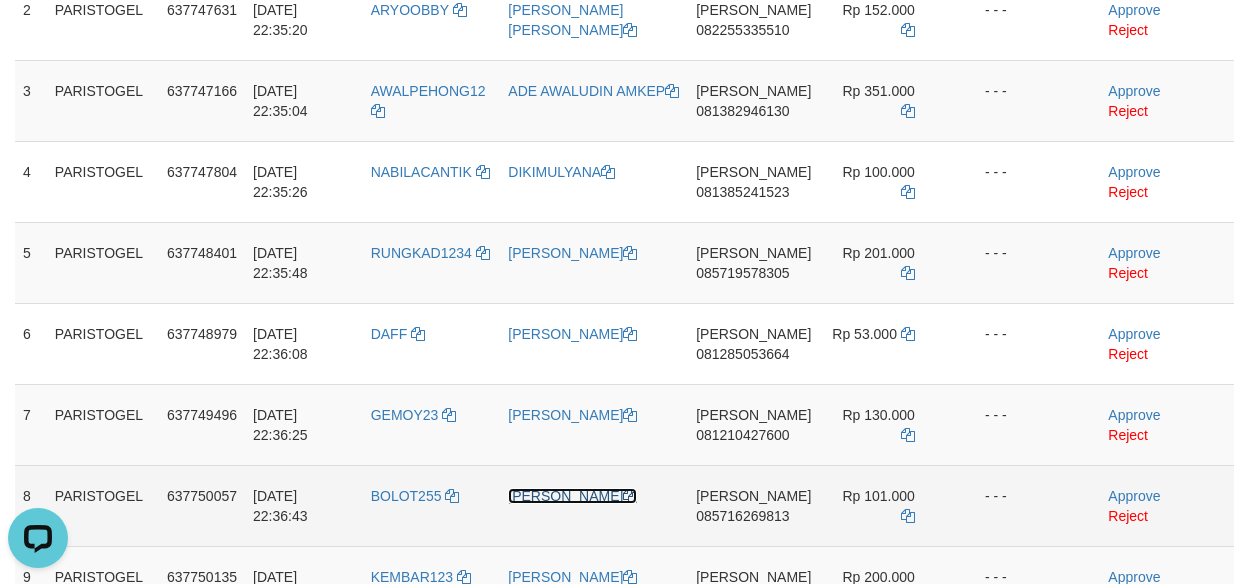 click on "[PERSON_NAME]" at bounding box center [572, 496] 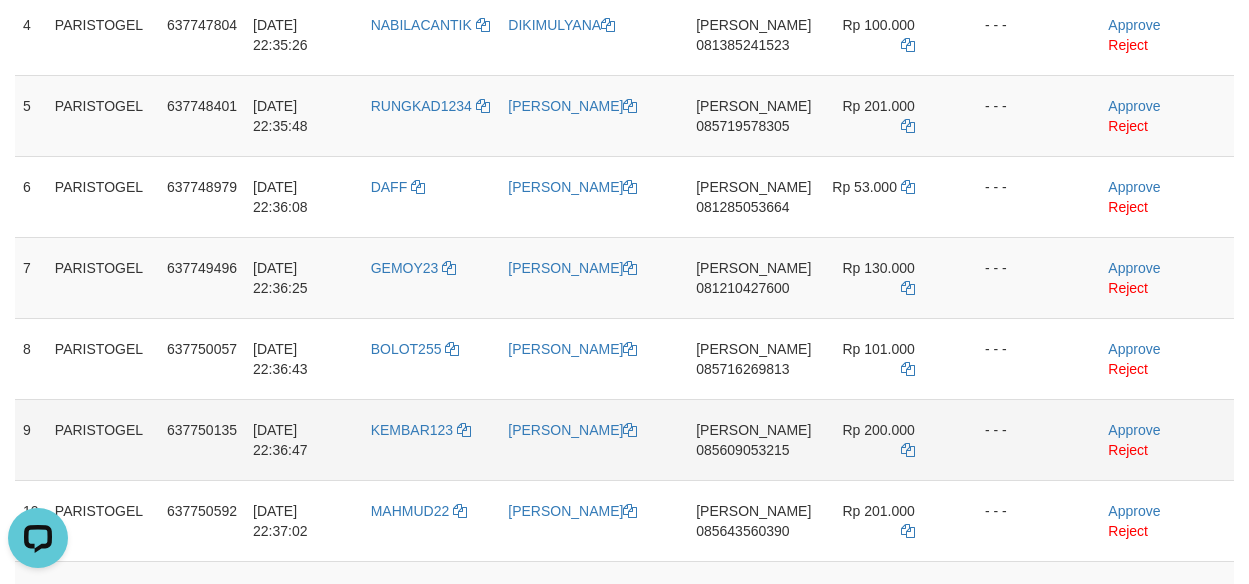 scroll, scrollTop: 654, scrollLeft: 0, axis: vertical 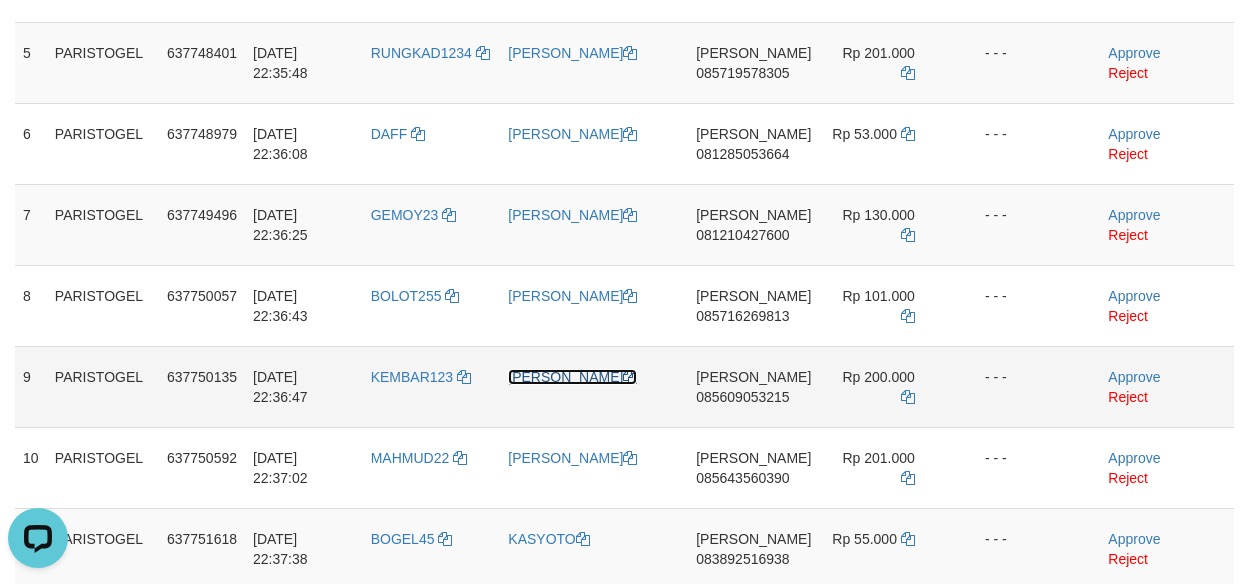 click on "[PERSON_NAME]" at bounding box center [572, 377] 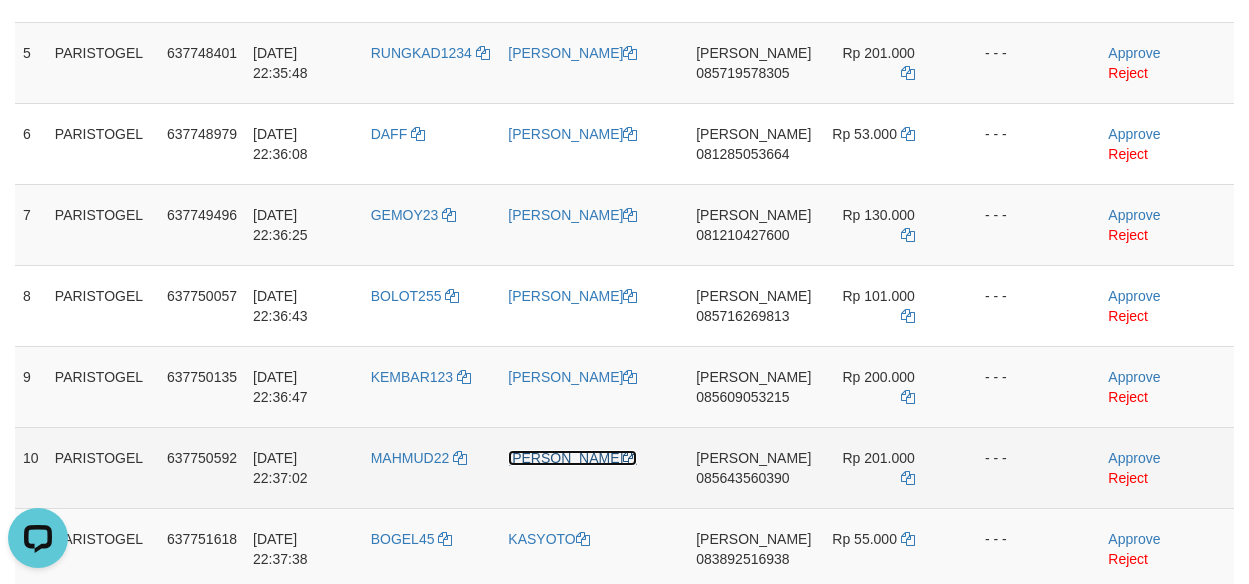 click on "[PERSON_NAME]" at bounding box center [572, 458] 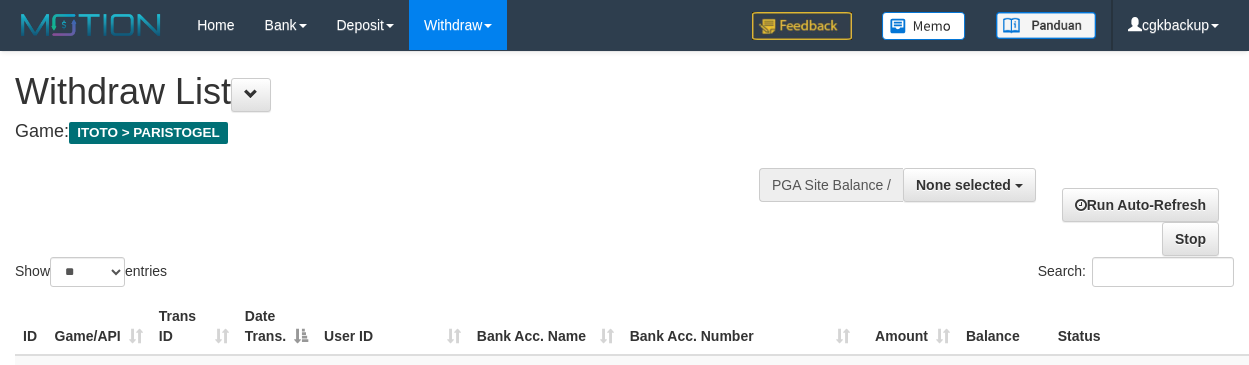 select 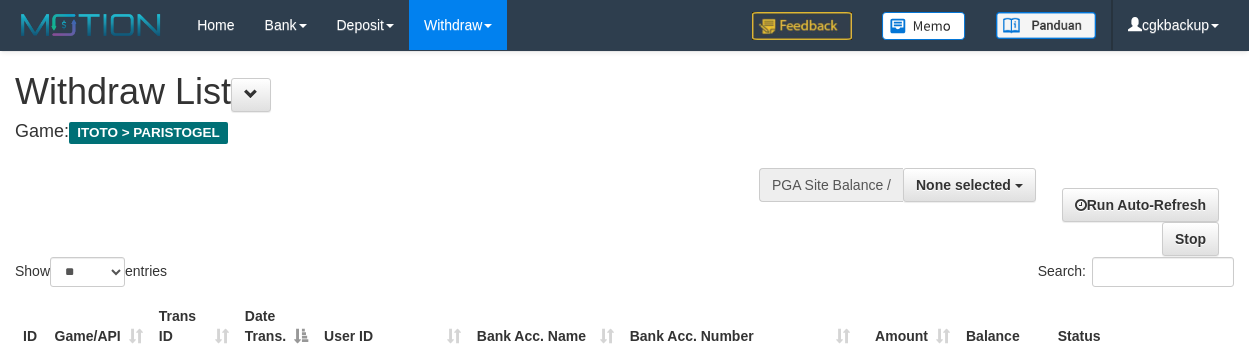 select 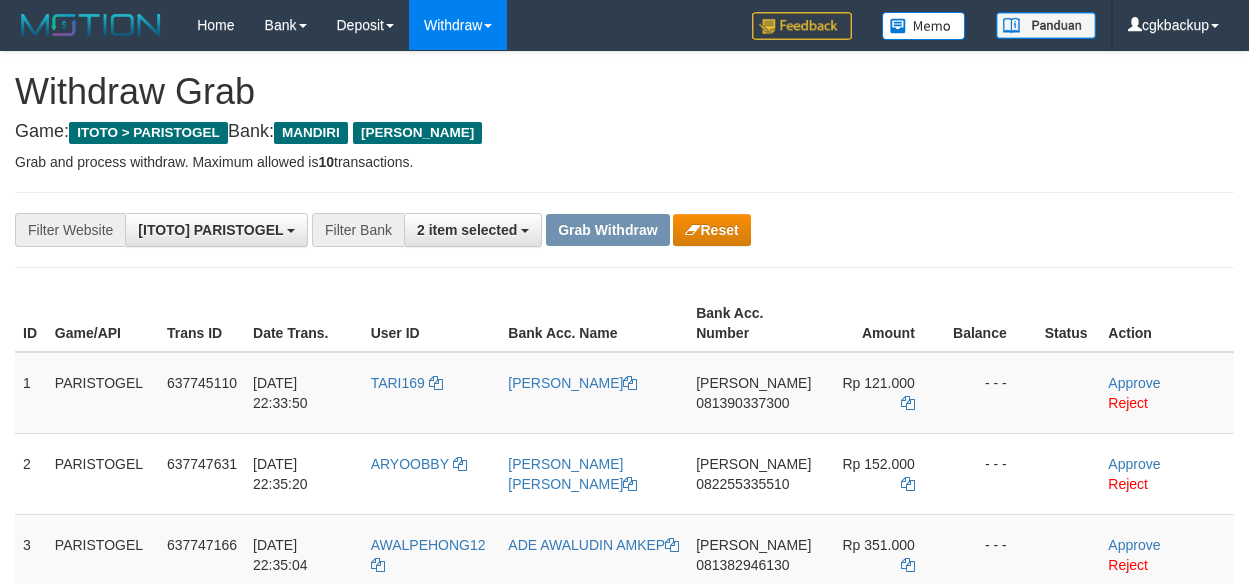 scroll, scrollTop: 807, scrollLeft: 0, axis: vertical 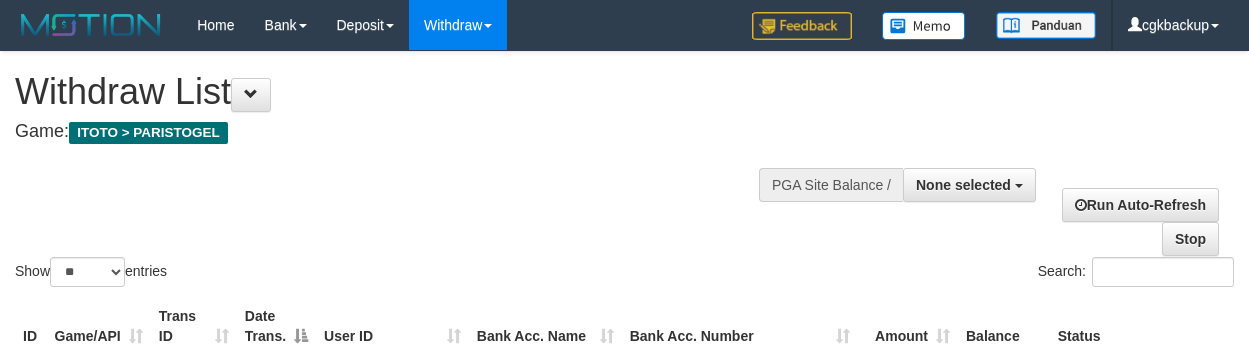 select 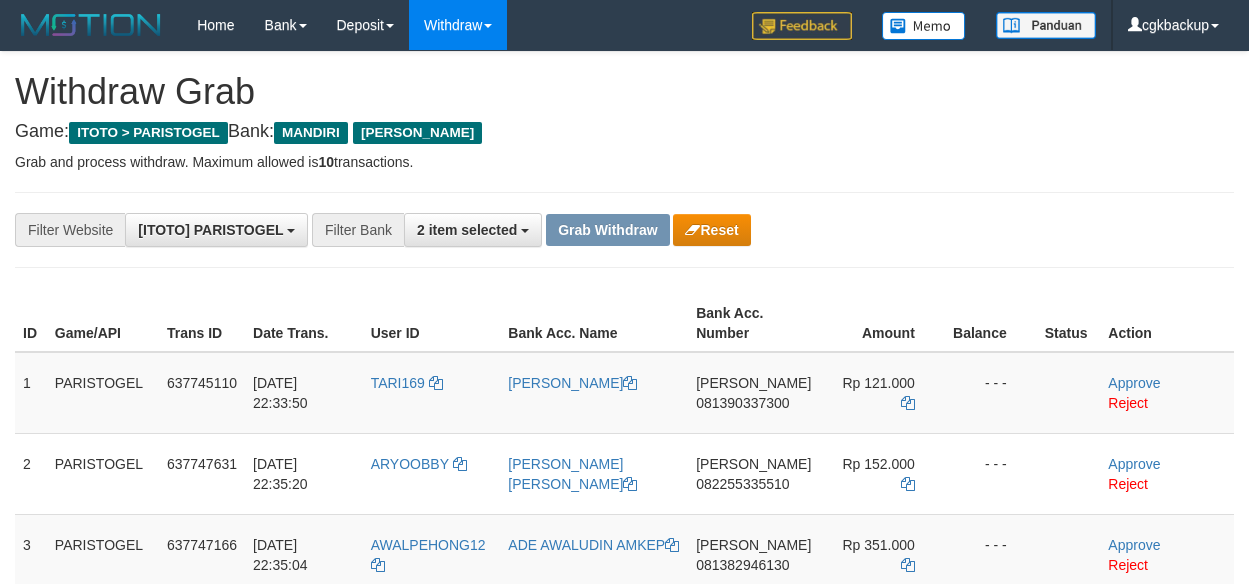 scroll, scrollTop: 207, scrollLeft: 0, axis: vertical 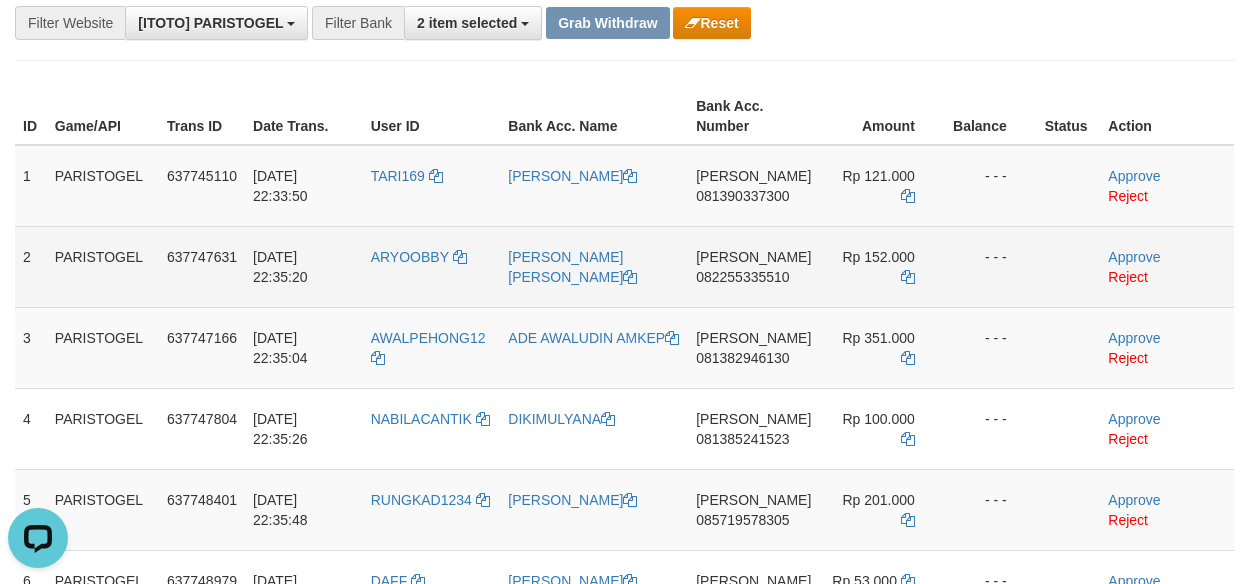 click on "- - -" at bounding box center [991, 266] 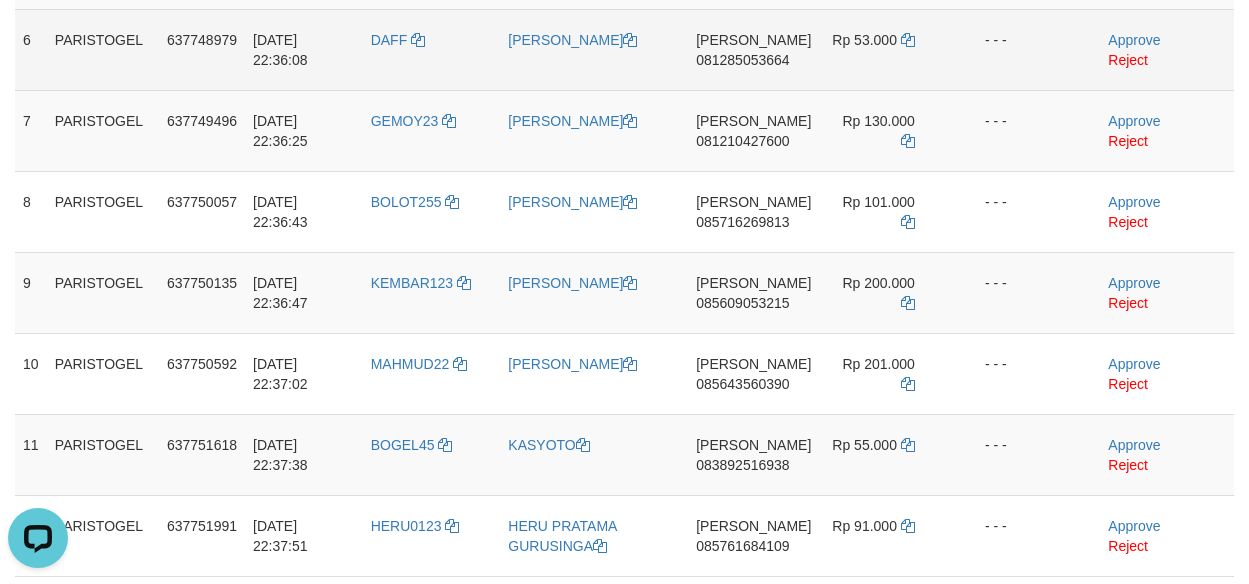 scroll, scrollTop: 712, scrollLeft: 0, axis: vertical 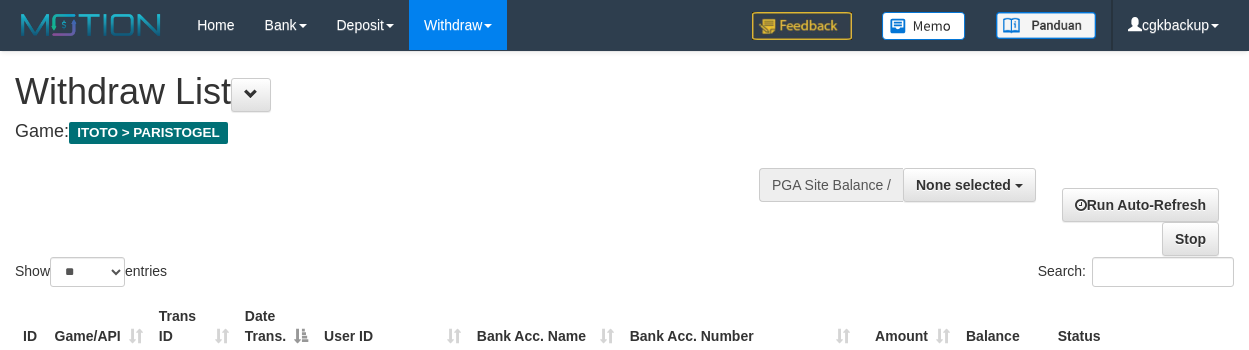 select 